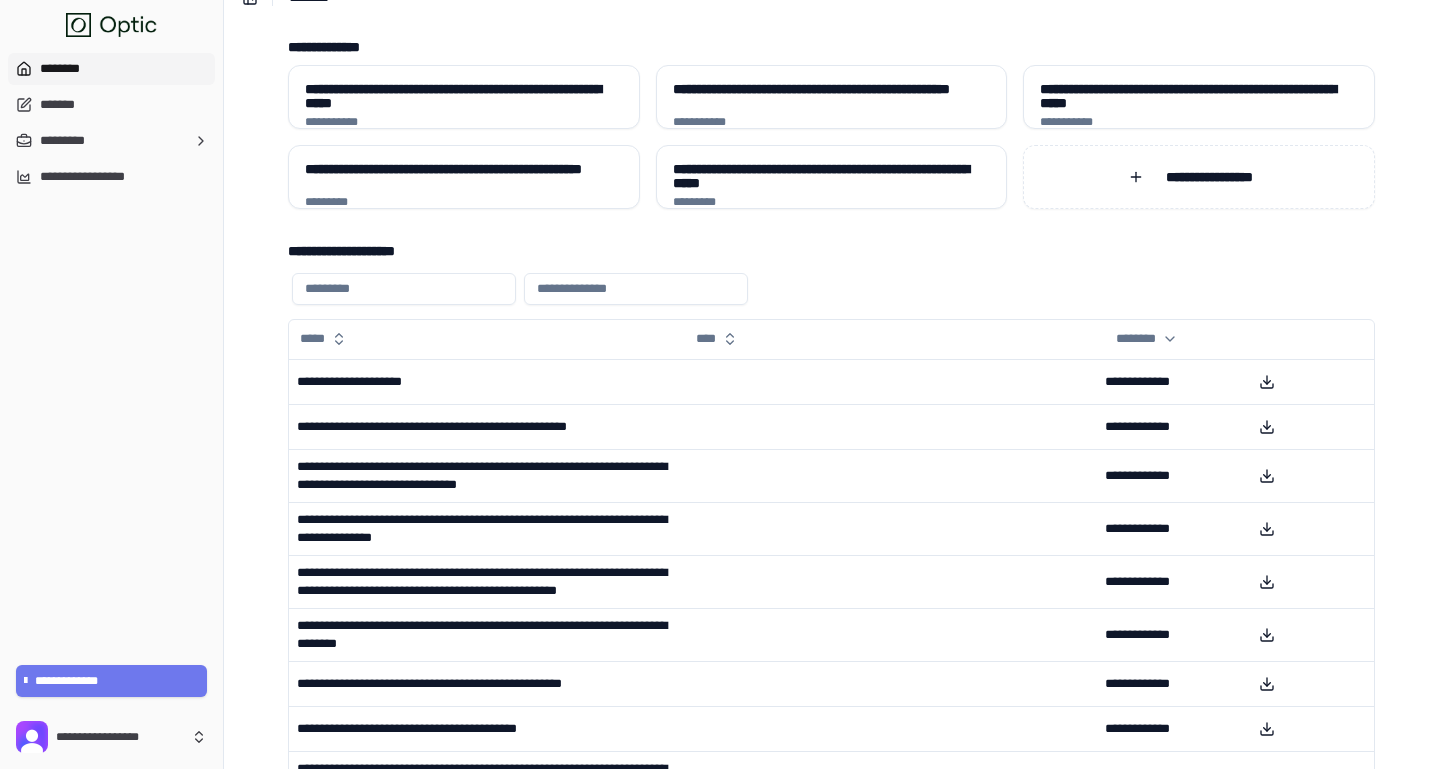 scroll, scrollTop: 0, scrollLeft: 0, axis: both 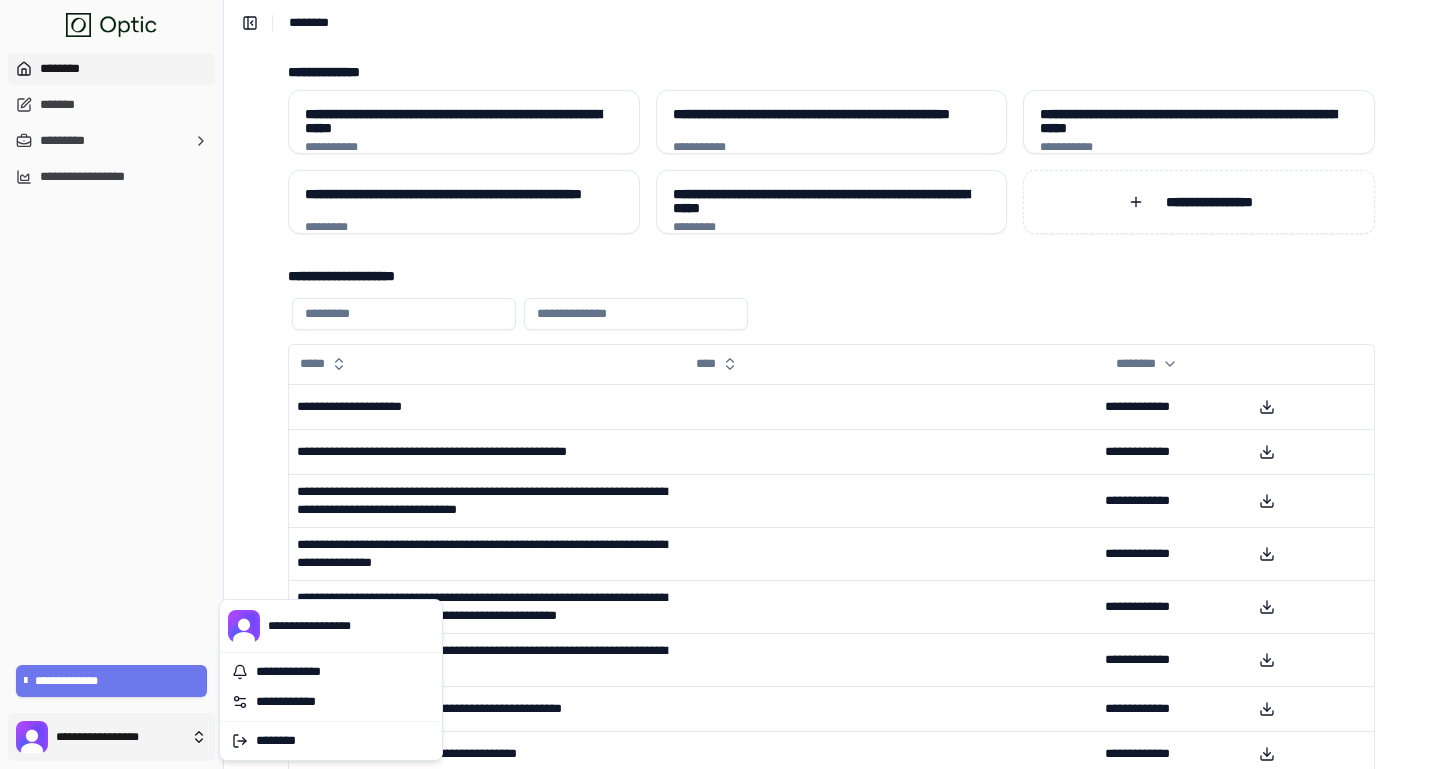 click on "**********" at bounding box center (719, 472) 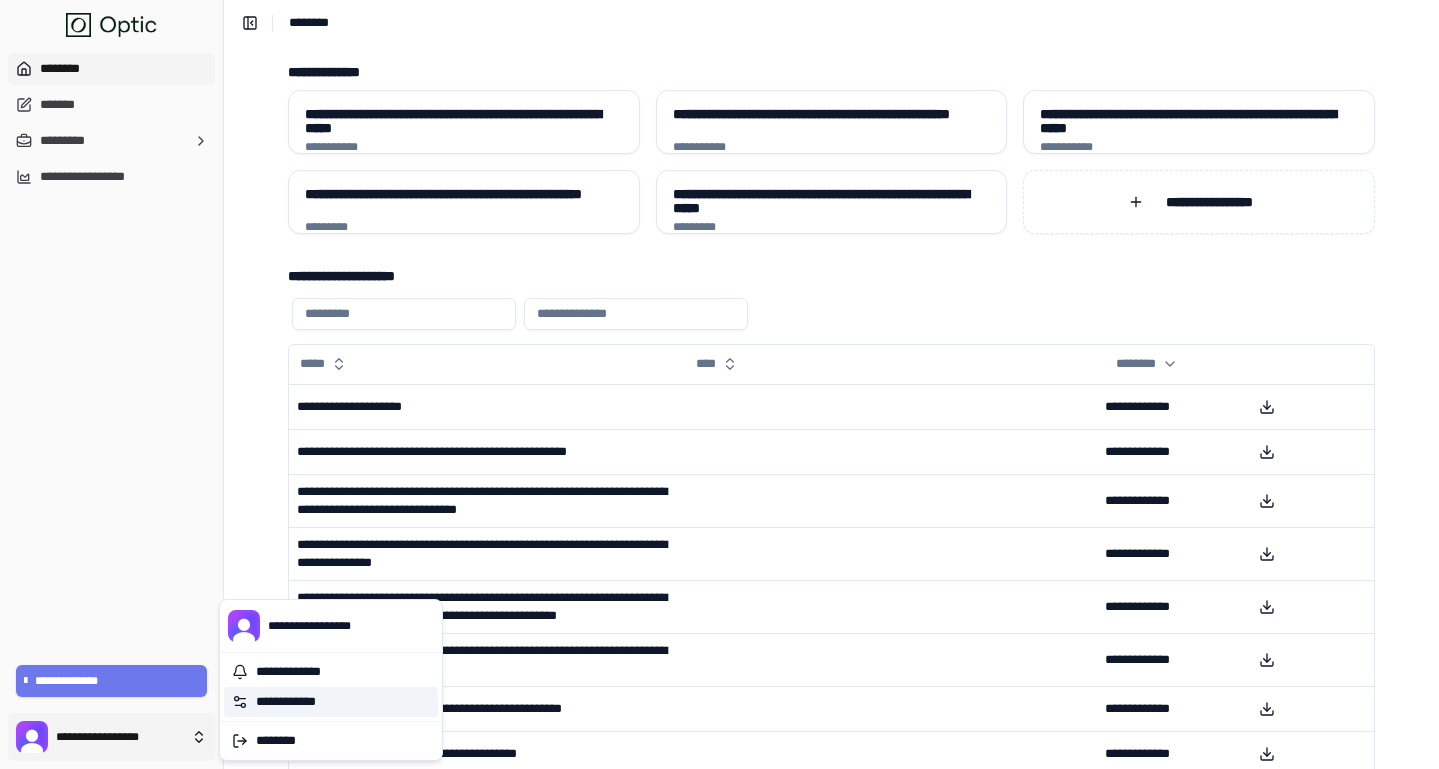 click on "**********" at bounding box center [331, 702] 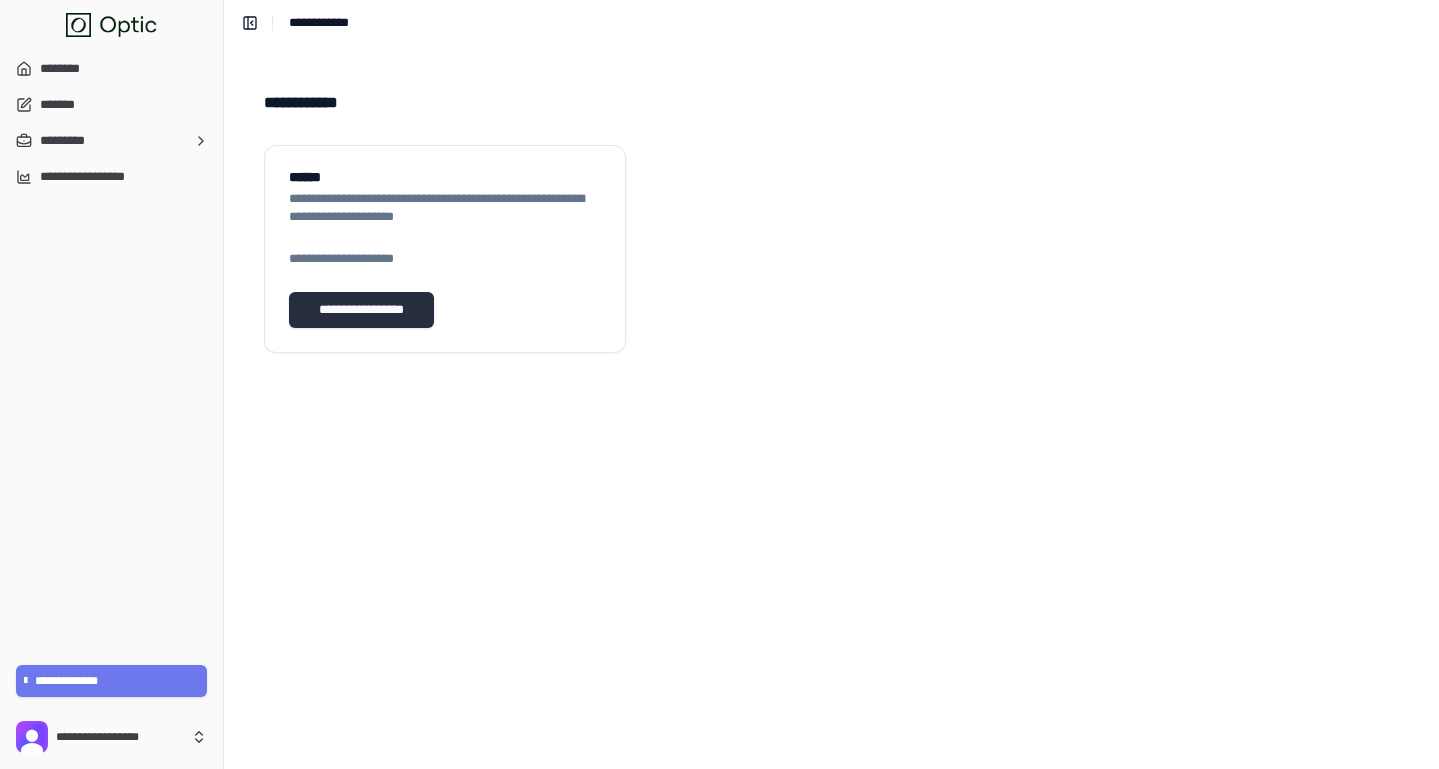 click on "**********" at bounding box center (361, 310) 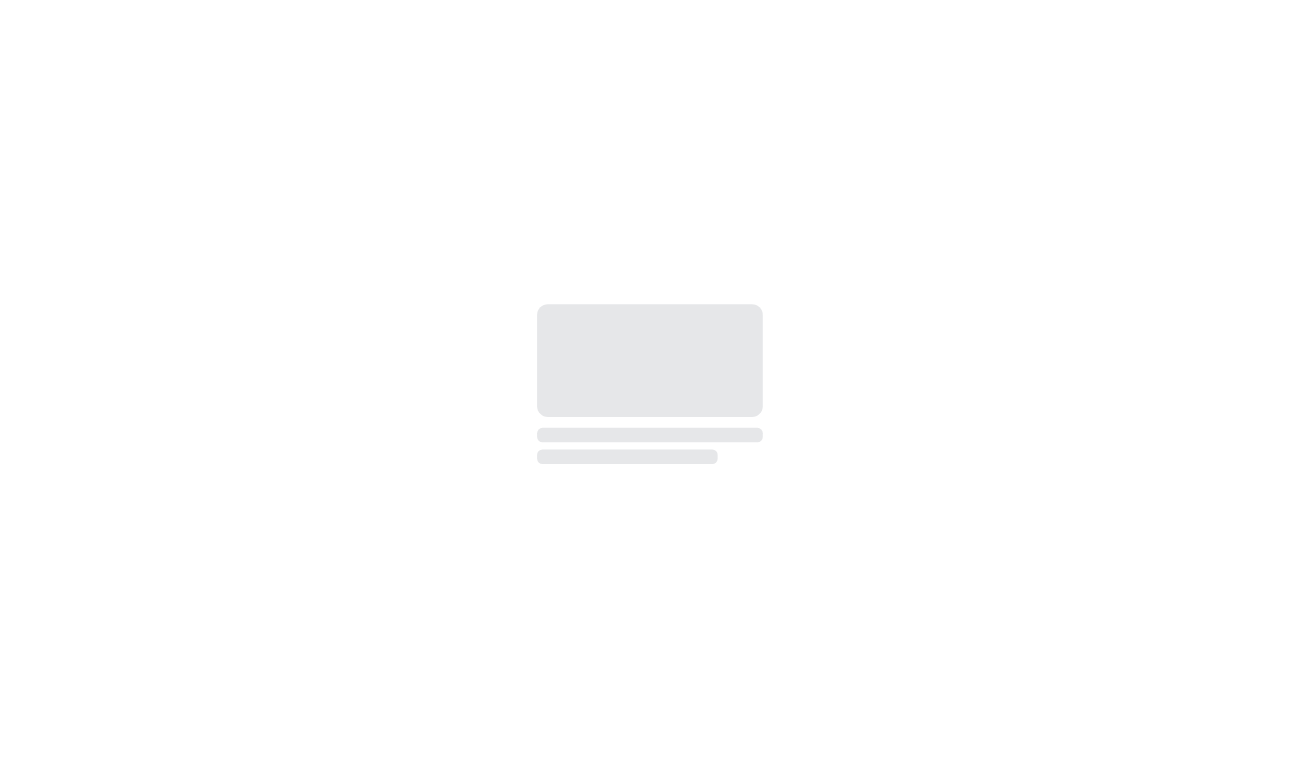 scroll, scrollTop: 0, scrollLeft: 0, axis: both 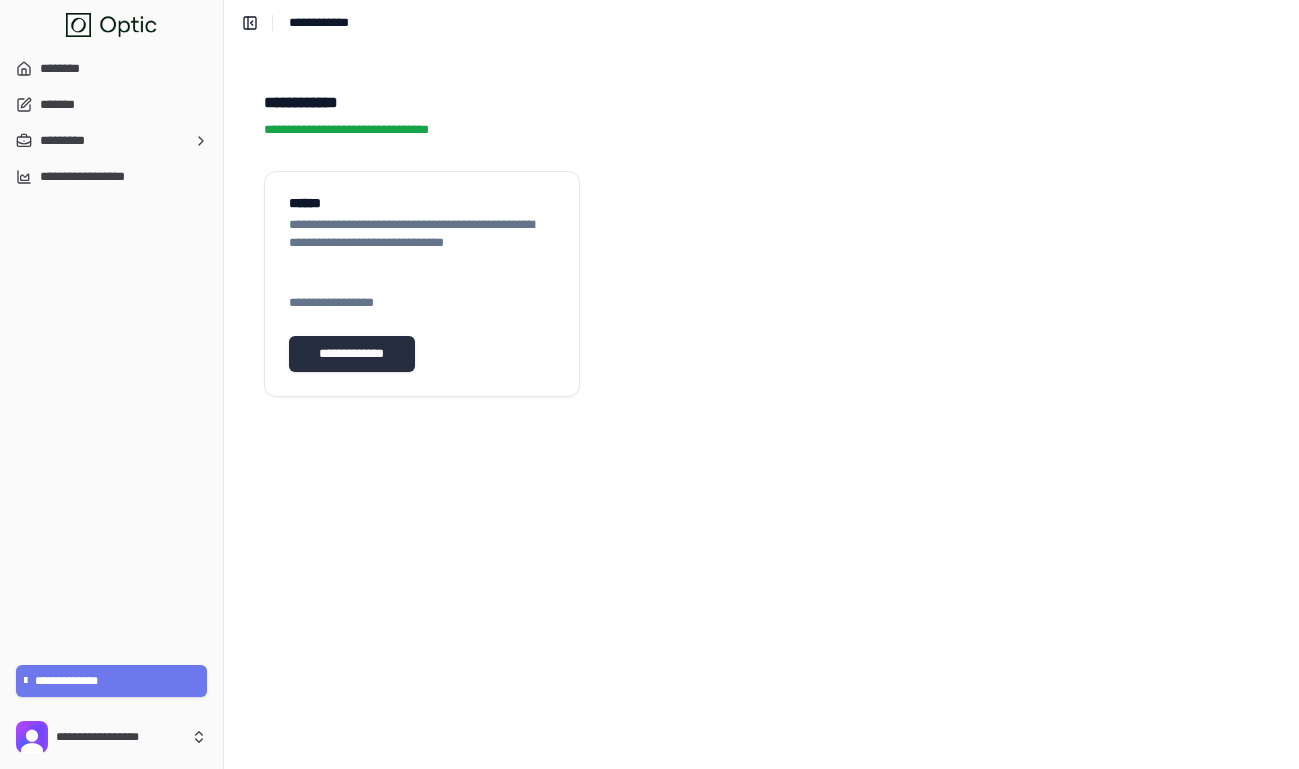 click on "**********" at bounding box center [352, 354] 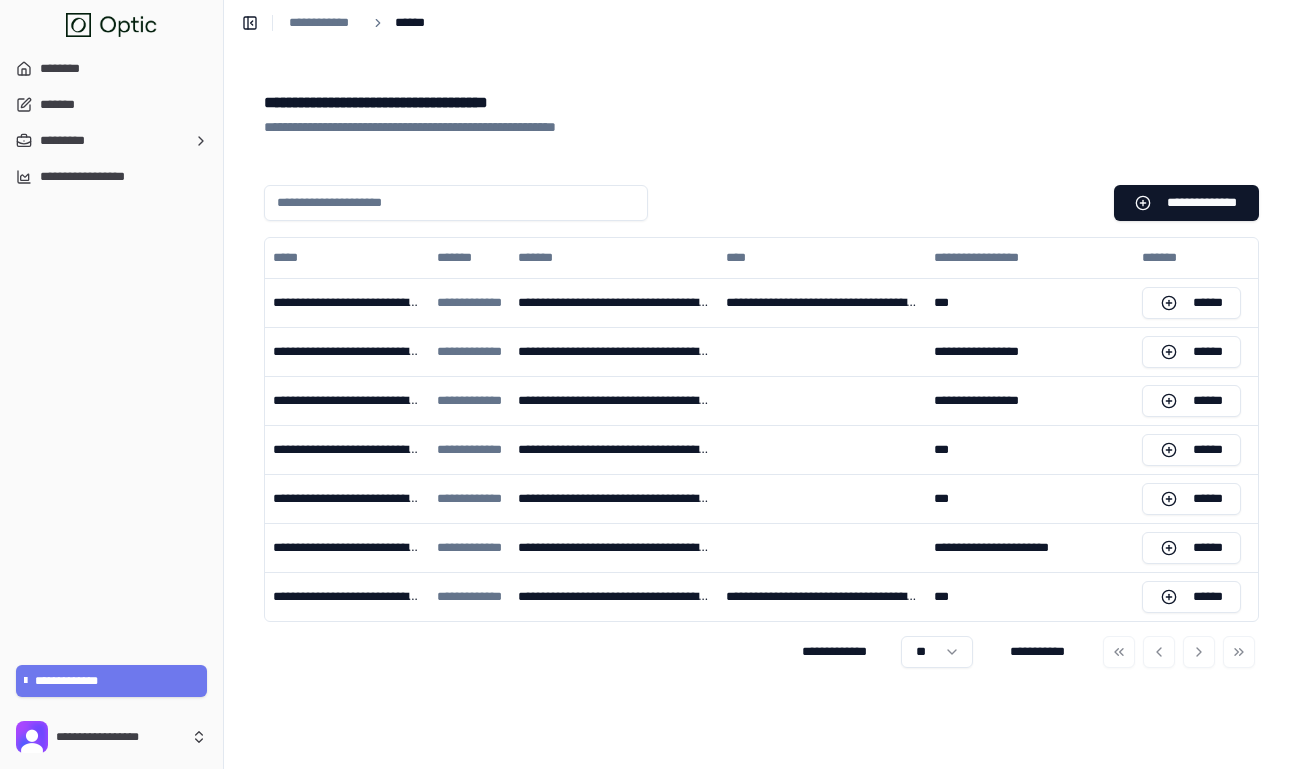 click on "**********" at bounding box center [761, 127] 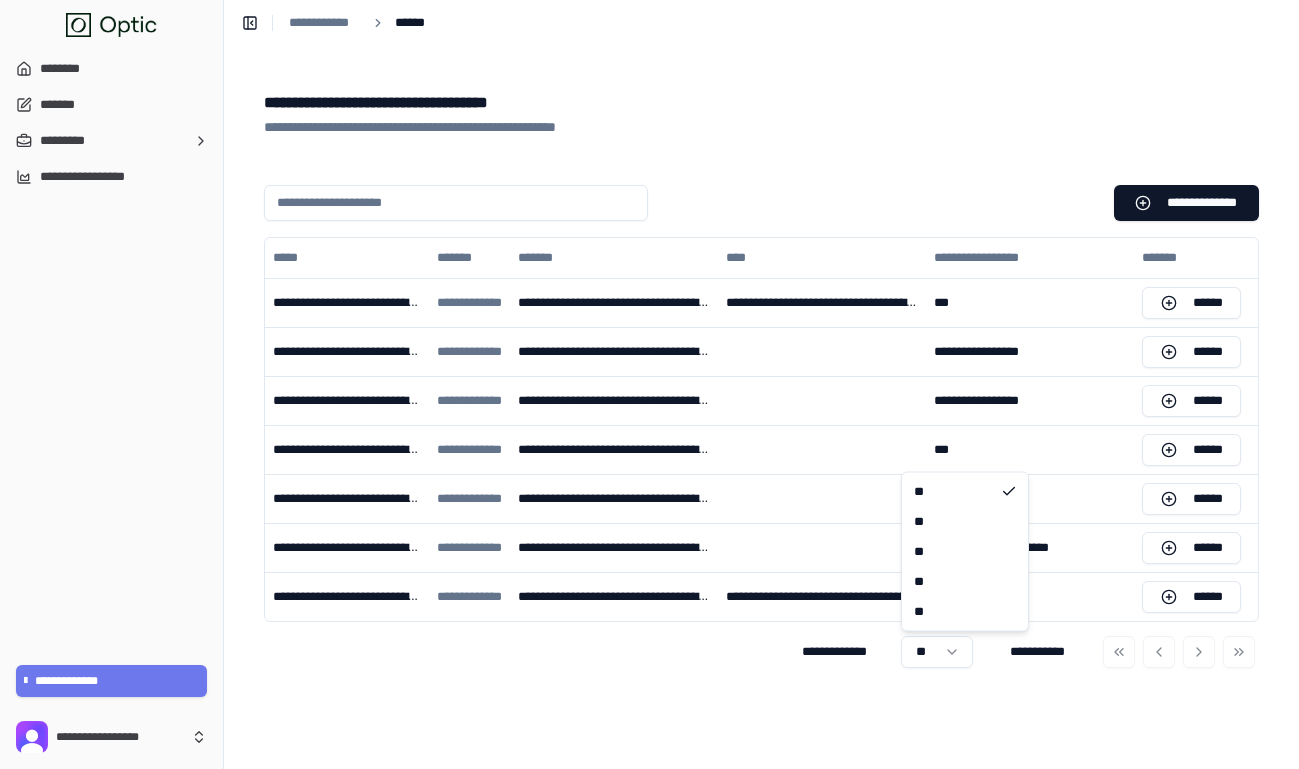 click on "**********" at bounding box center [649, 384] 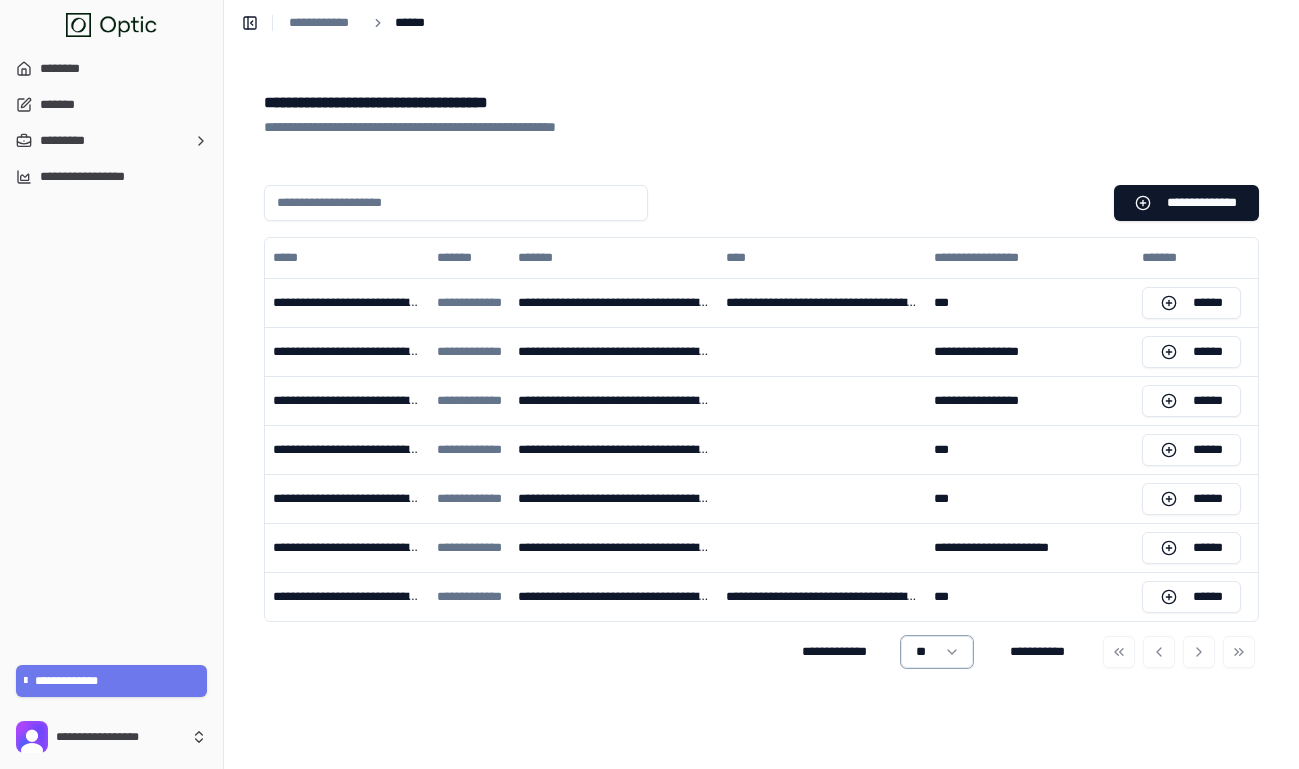 click on "**********" at bounding box center [649, 384] 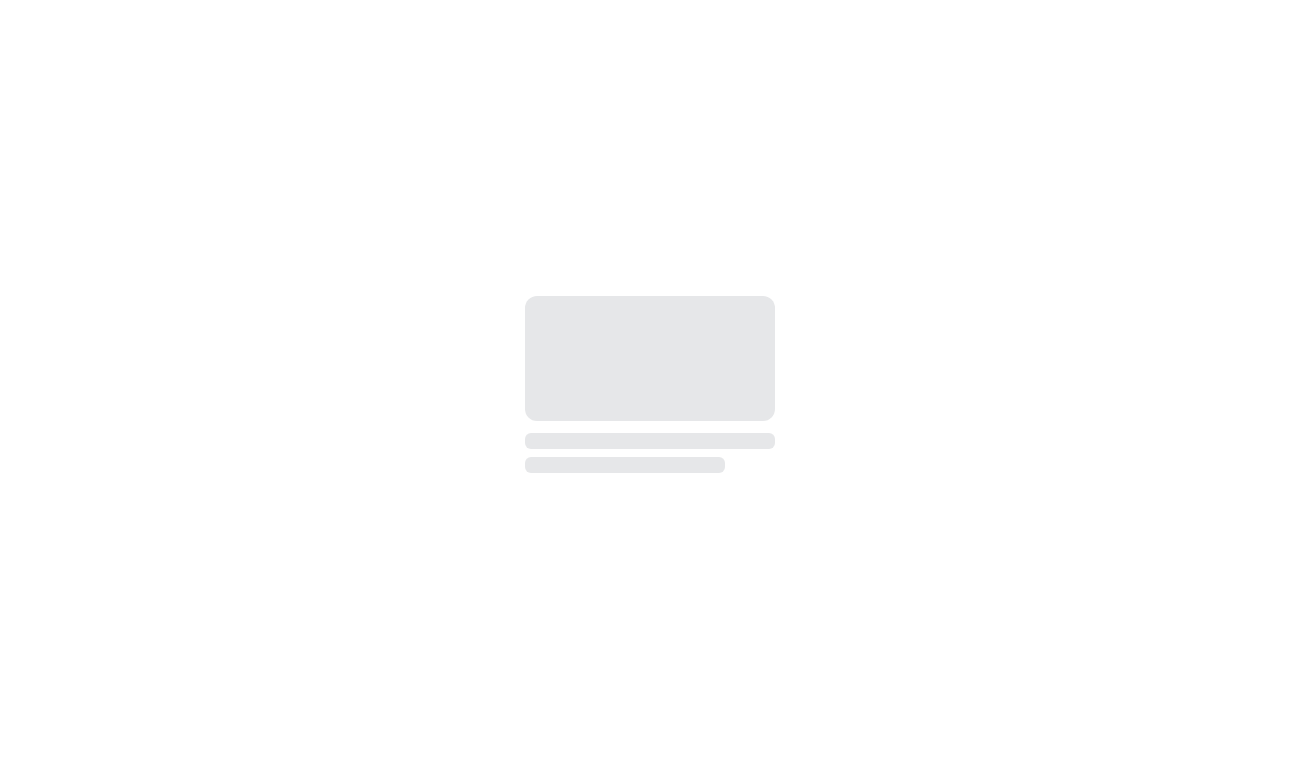 scroll, scrollTop: 0, scrollLeft: 0, axis: both 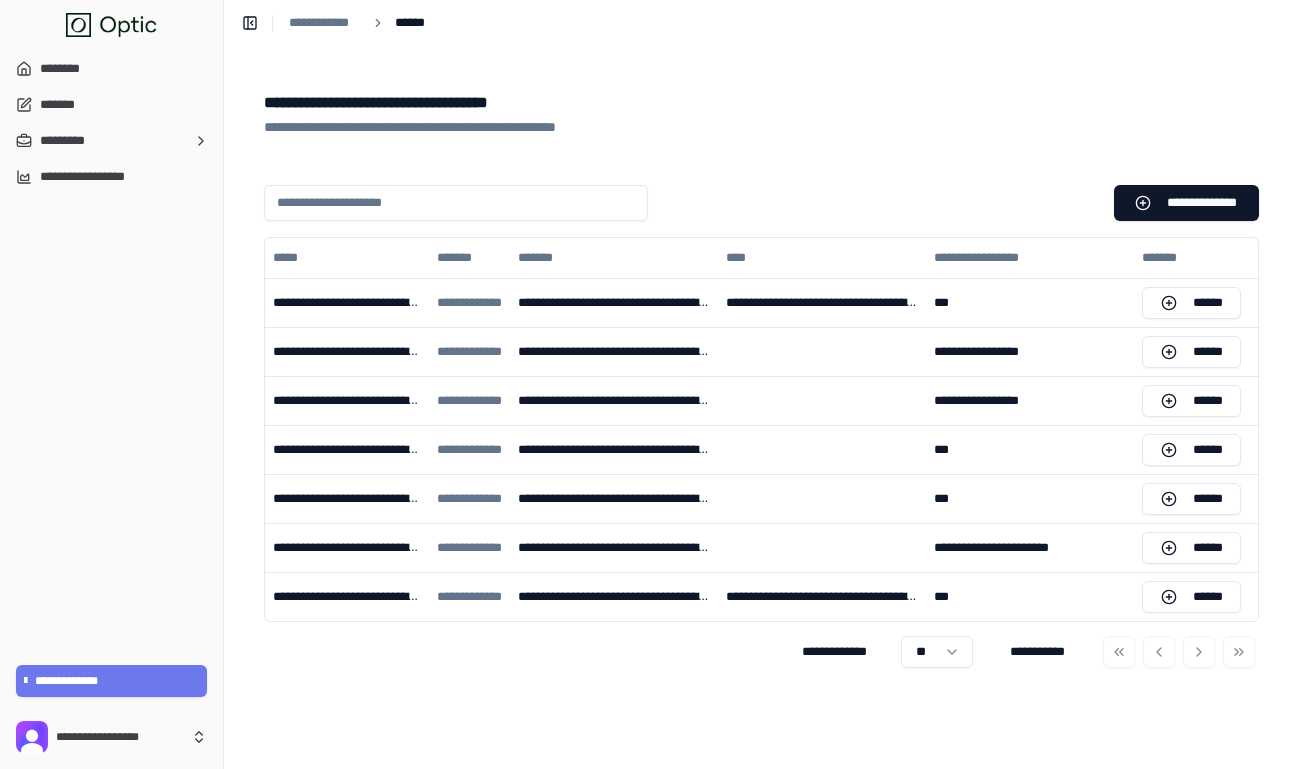 click at bounding box center (1179, 652) 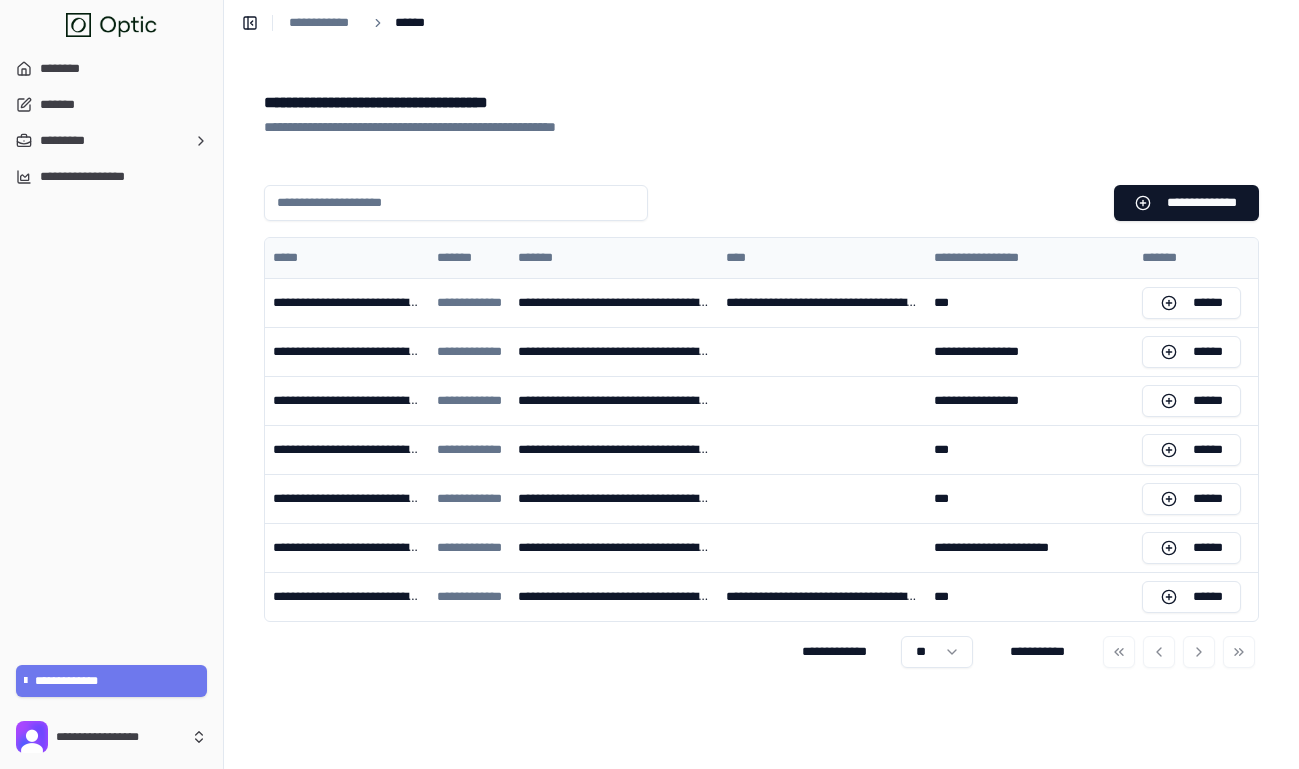 click on "**********" at bounding box center (1030, 258) 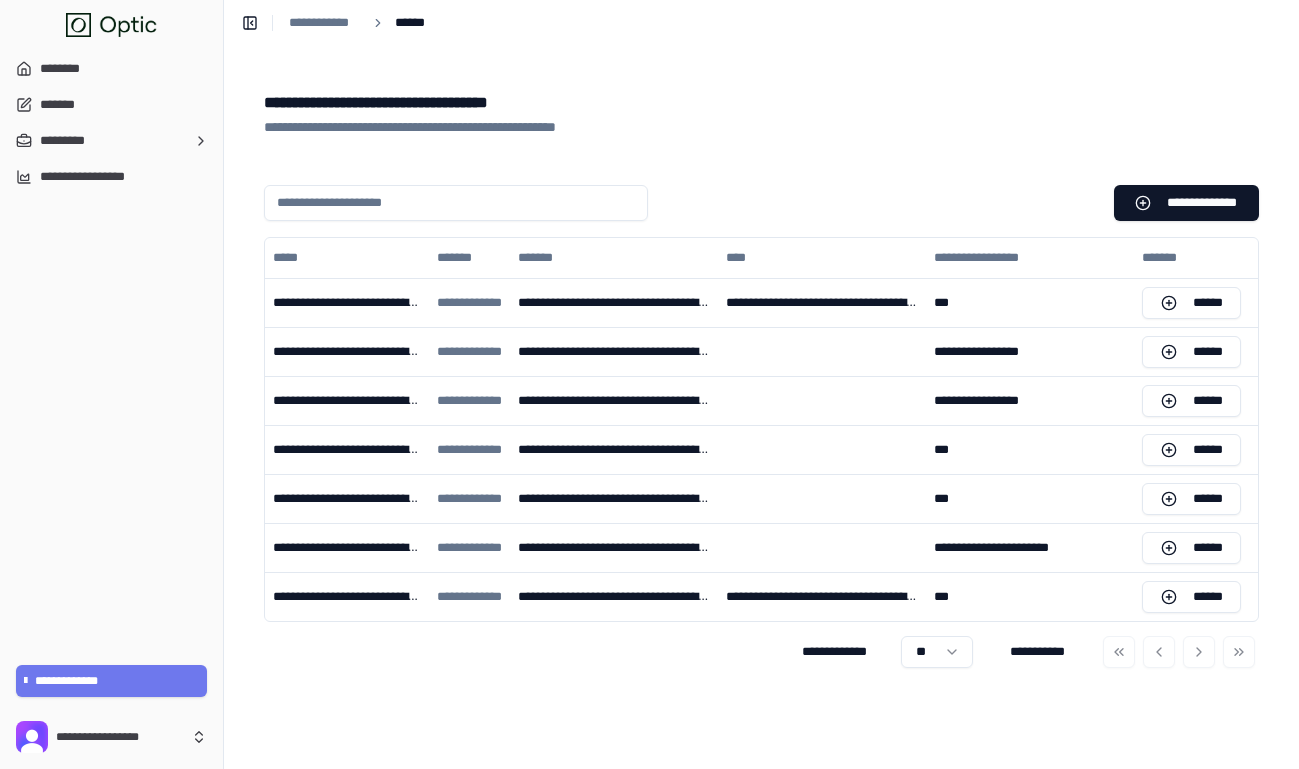 click at bounding box center (1179, 652) 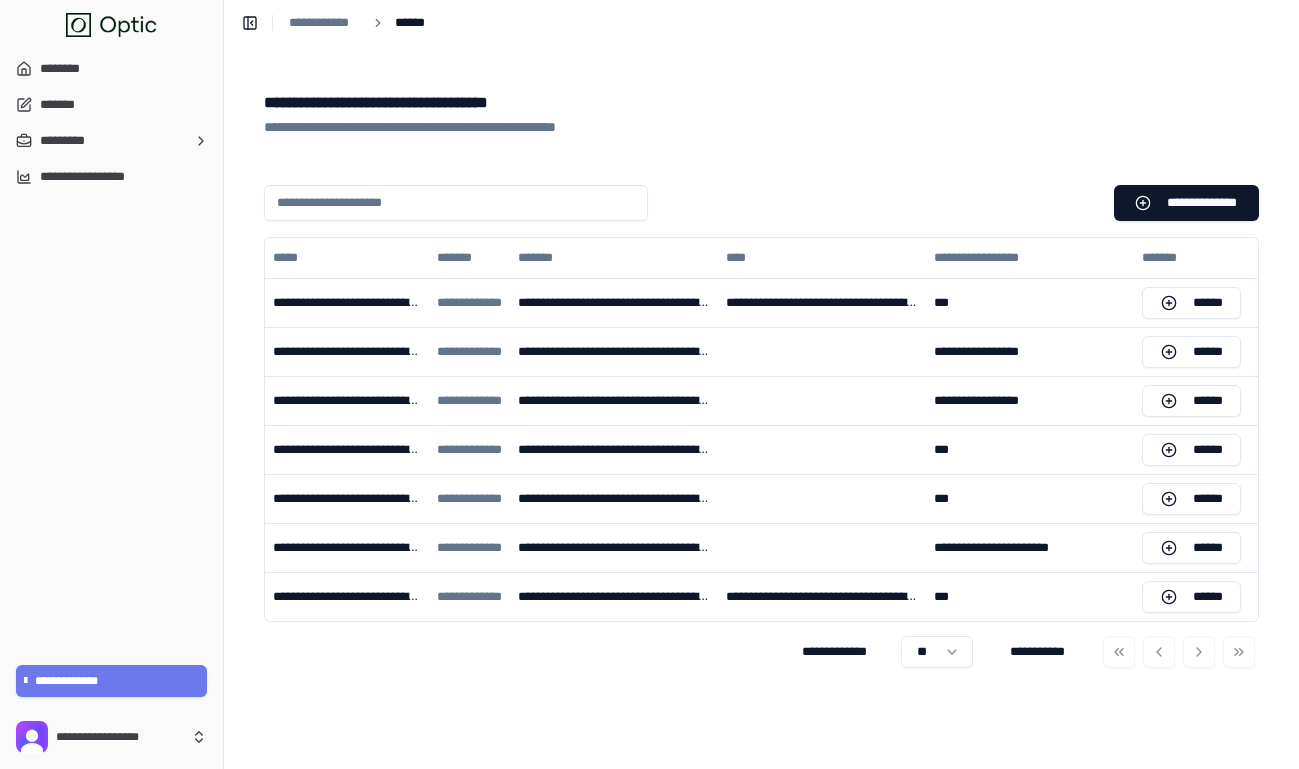 click on "**********" at bounding box center (761, 382) 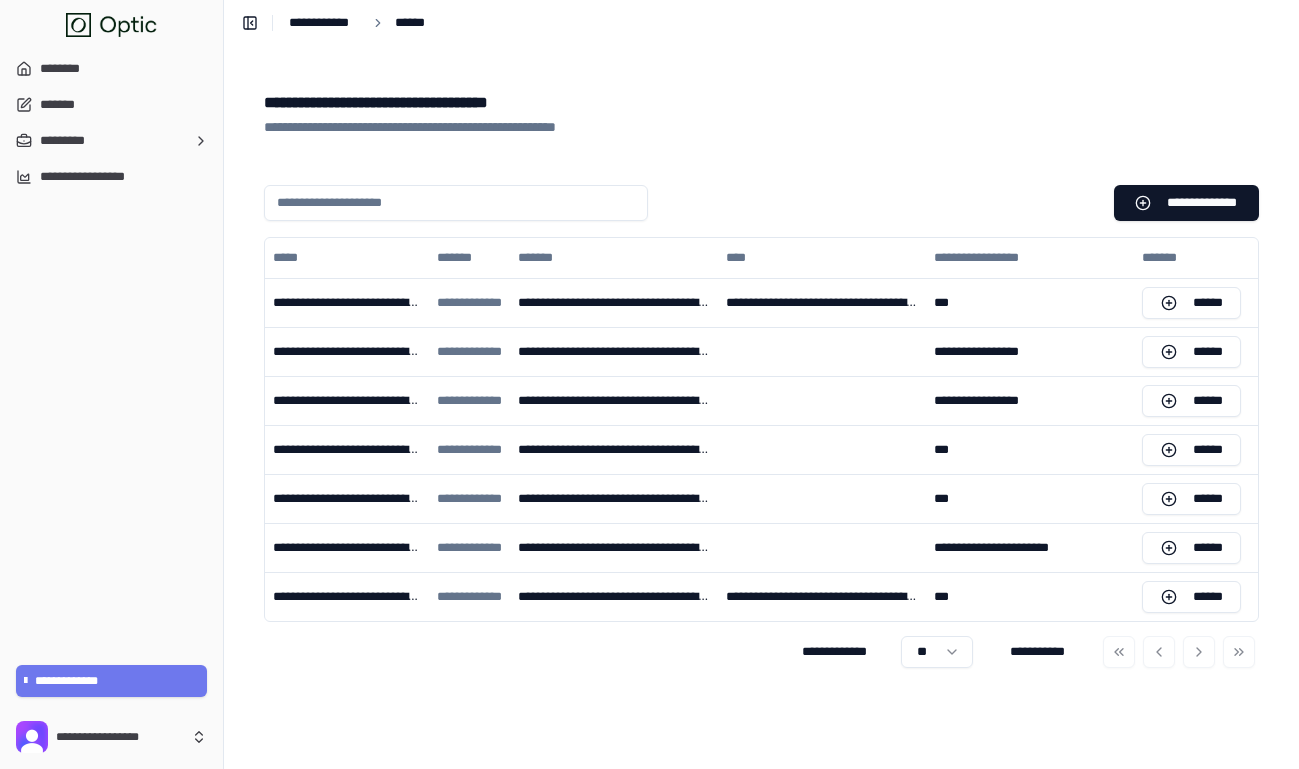 click on "**********" at bounding box center [325, 23] 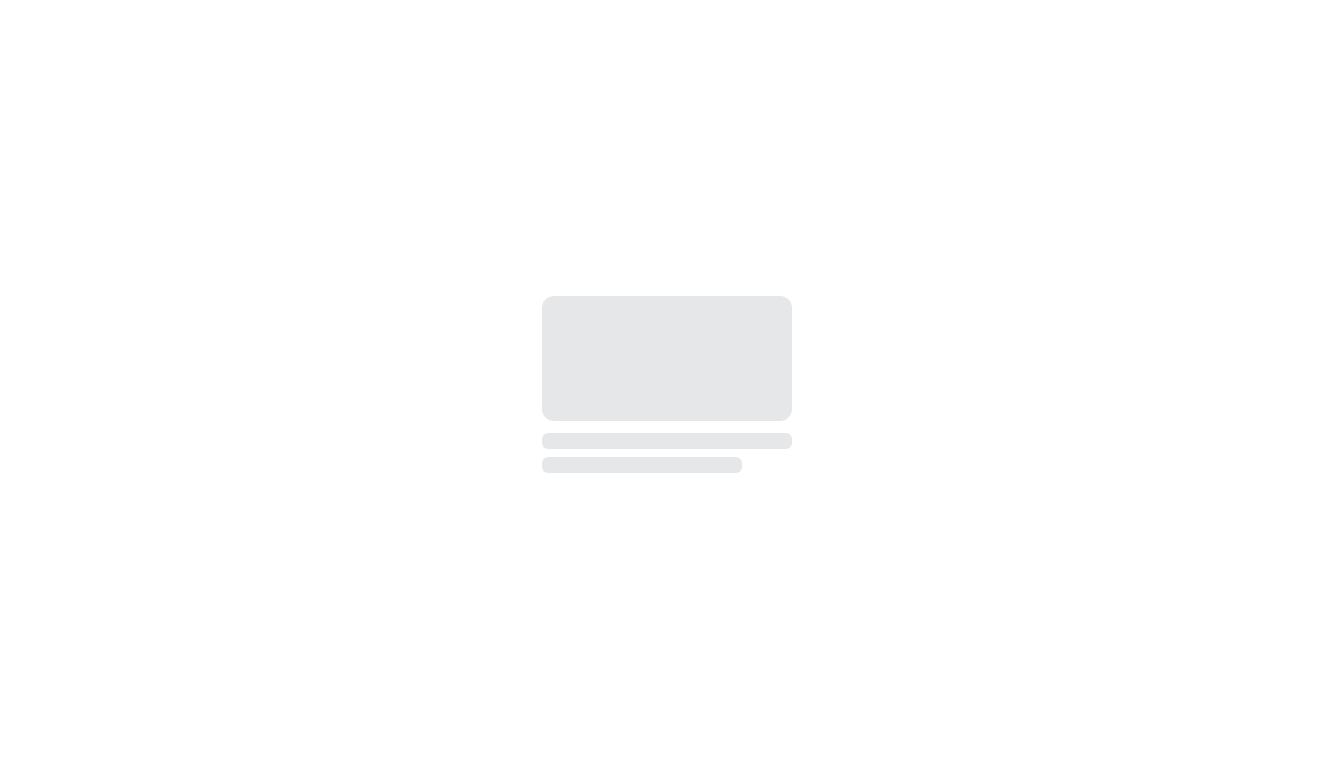 scroll, scrollTop: 0, scrollLeft: 0, axis: both 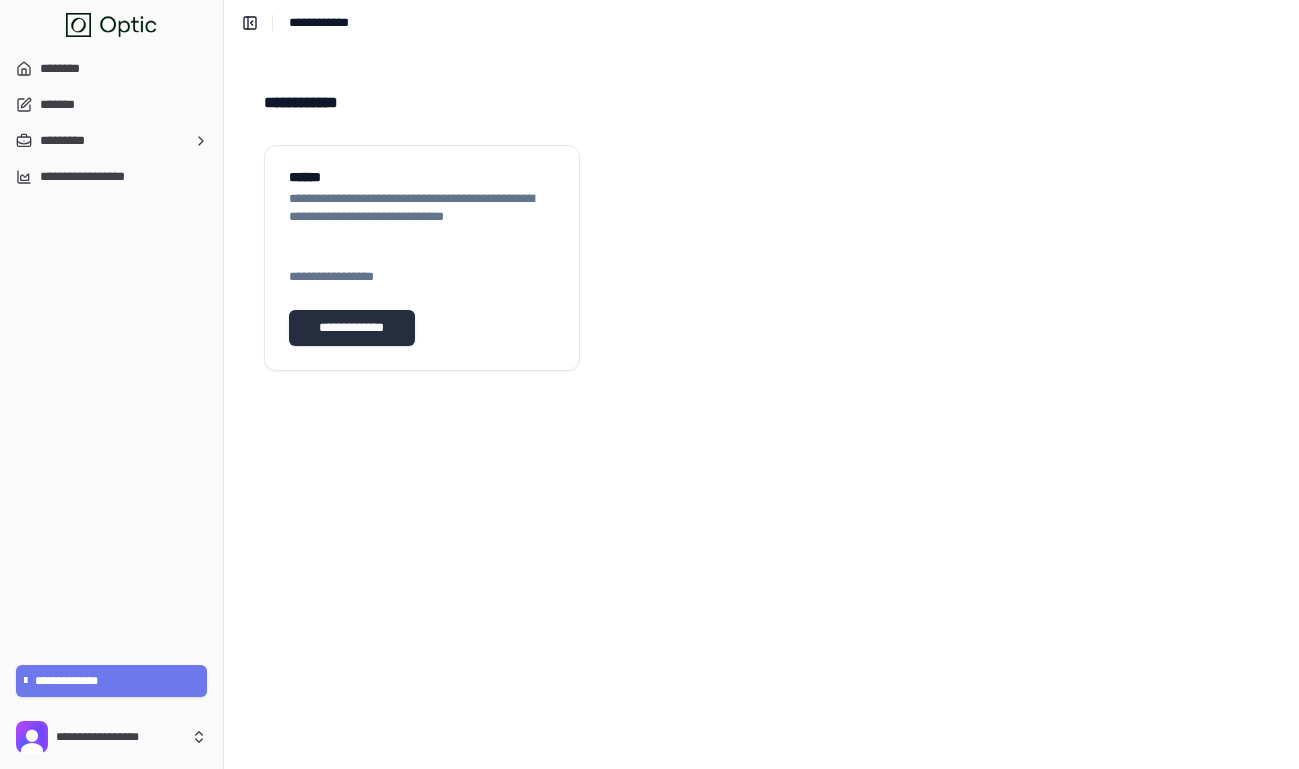 click on "**********" at bounding box center (352, 328) 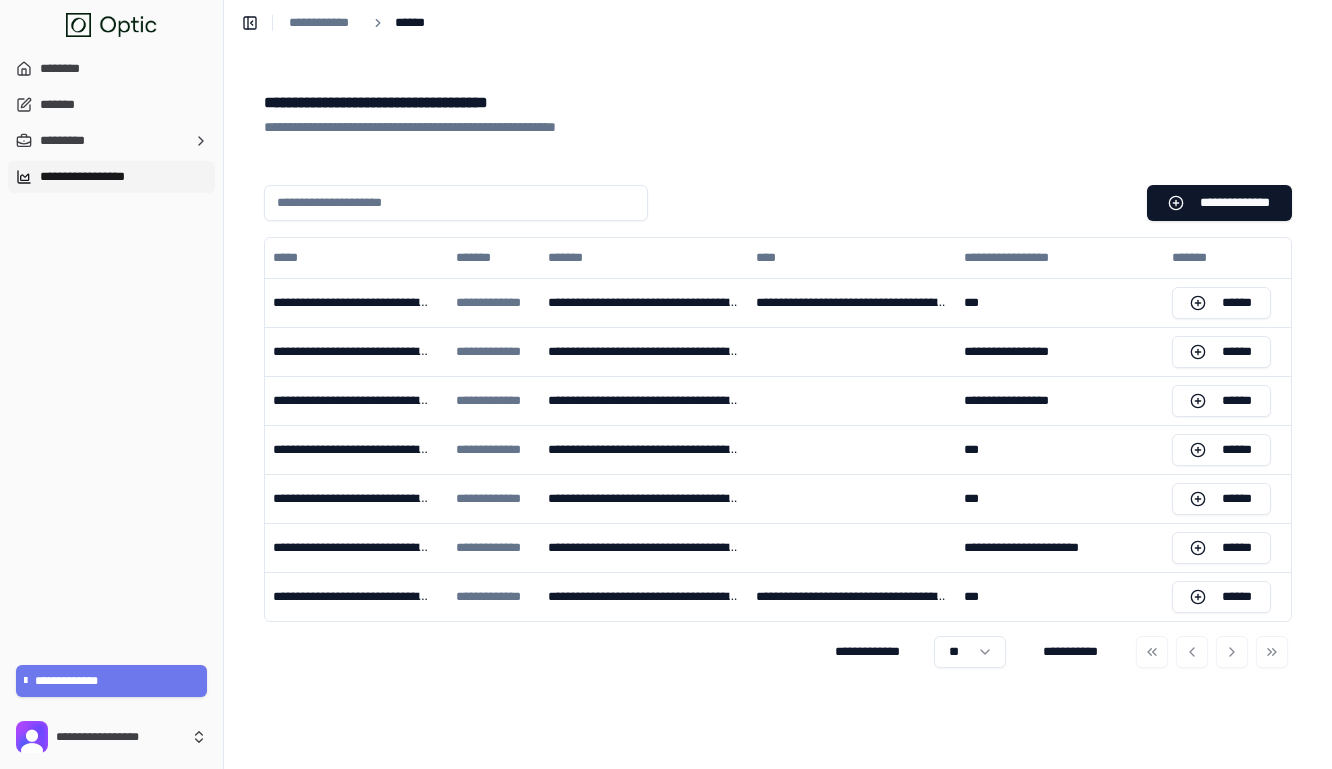 click on "**********" at bounding box center [111, 177] 